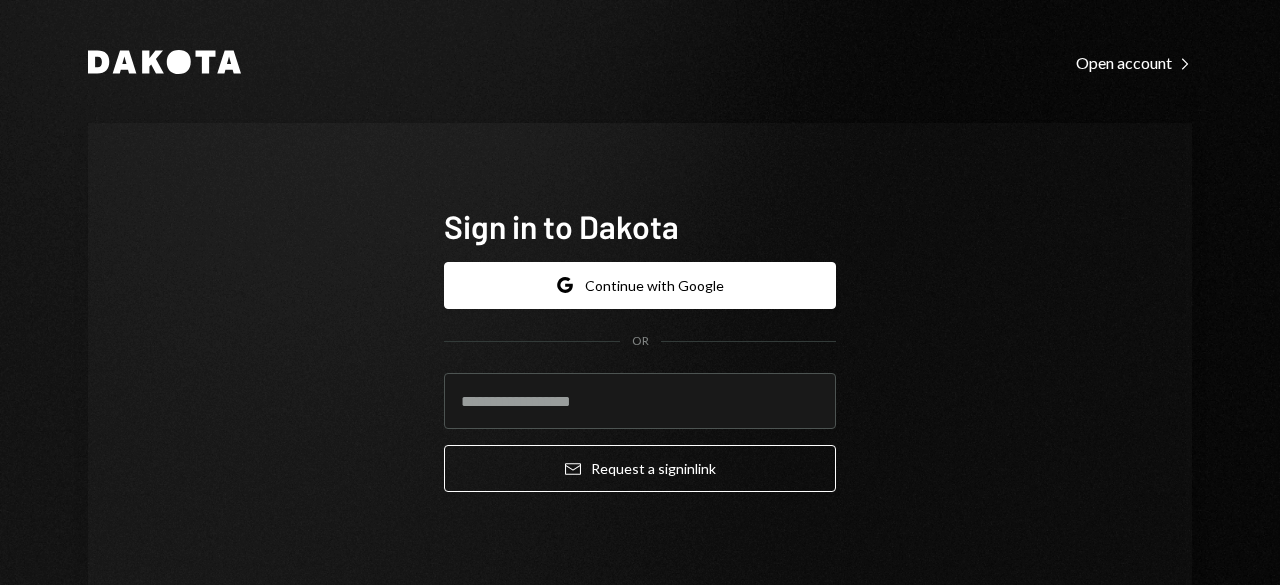 scroll, scrollTop: 0, scrollLeft: 0, axis: both 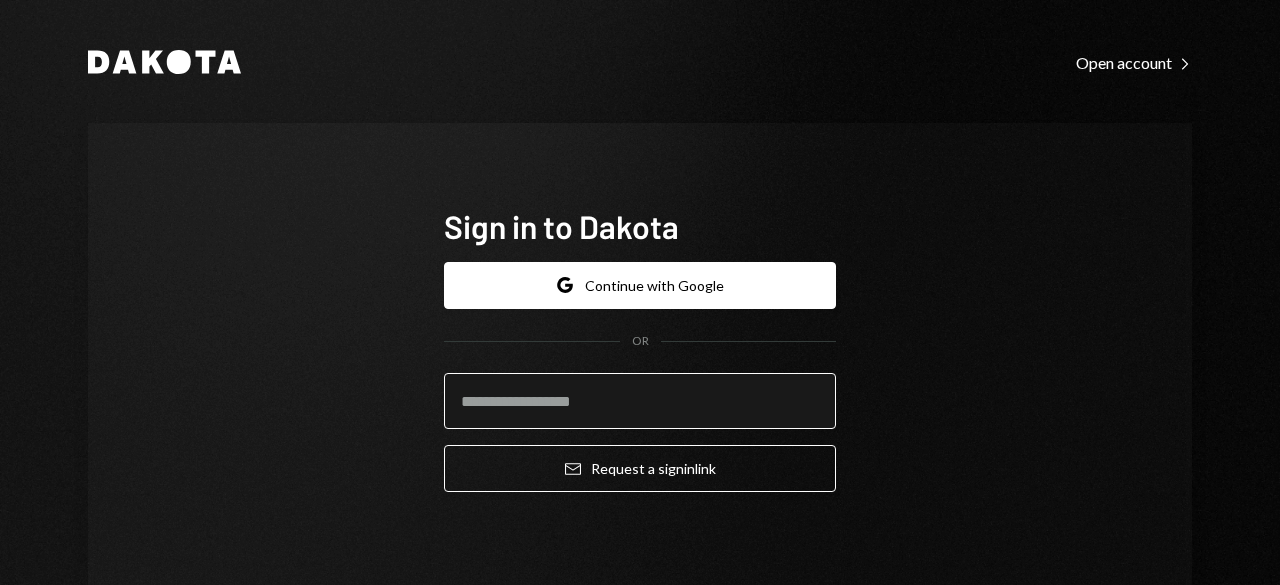click at bounding box center (640, 401) 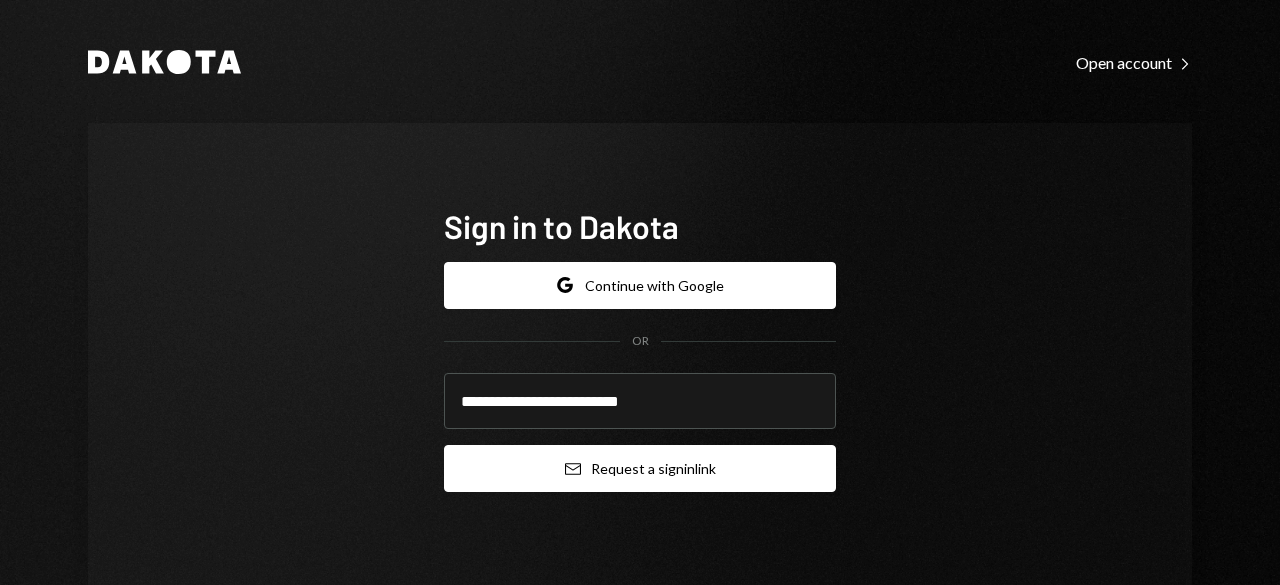 click on "Email Request a sign  in  link" at bounding box center (640, 468) 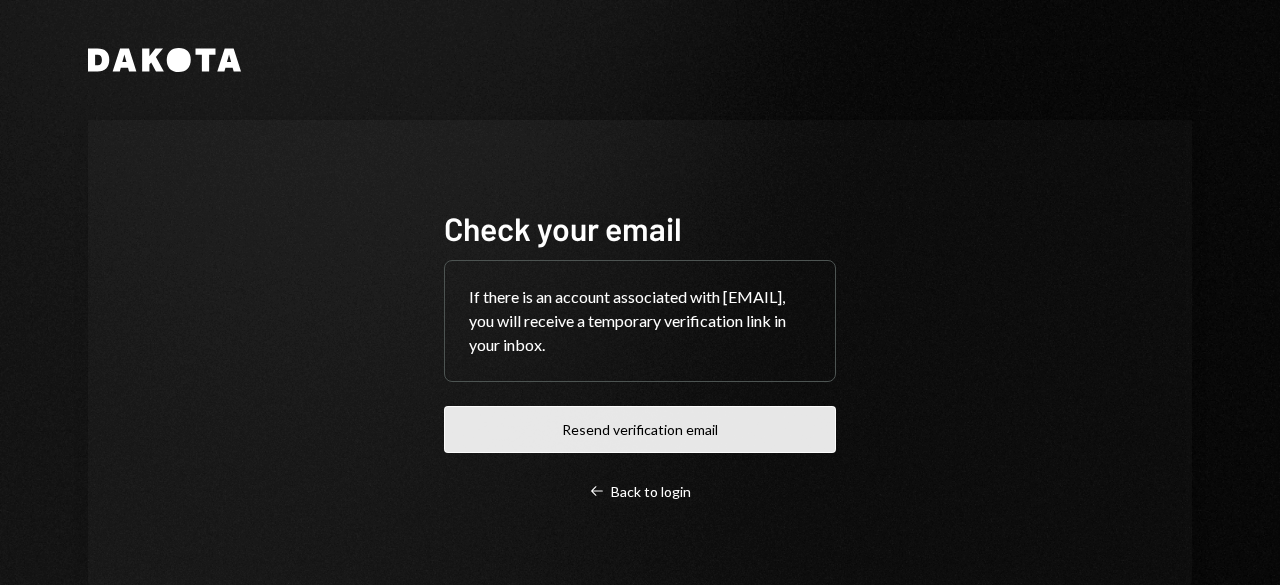 click on "Resend verification email" at bounding box center [640, 429] 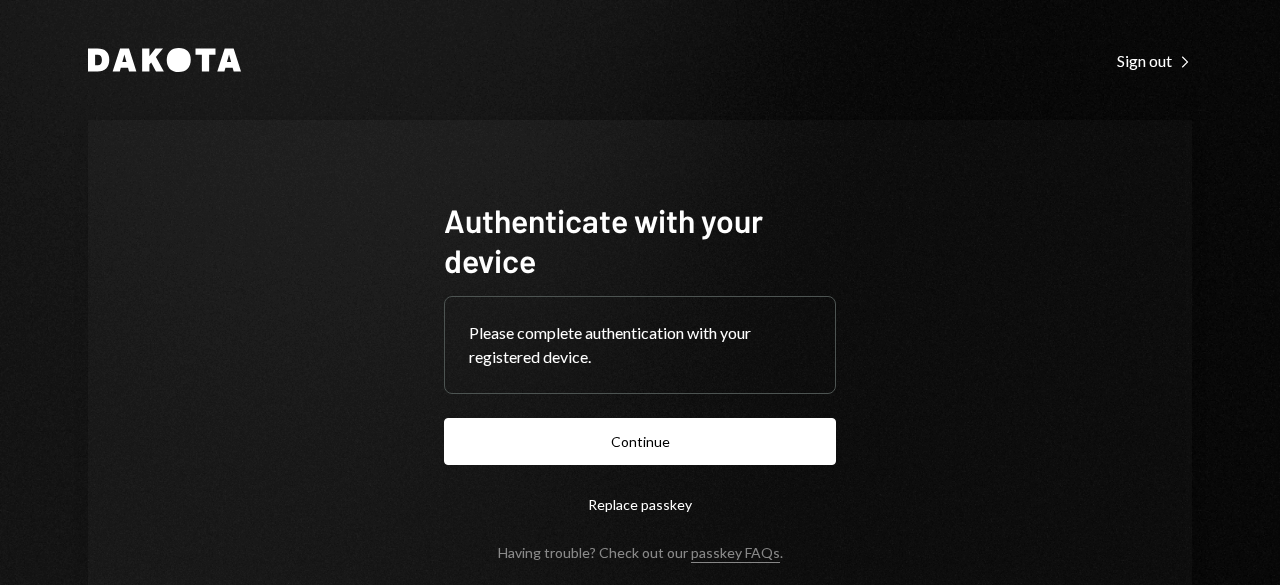 scroll, scrollTop: 0, scrollLeft: 0, axis: both 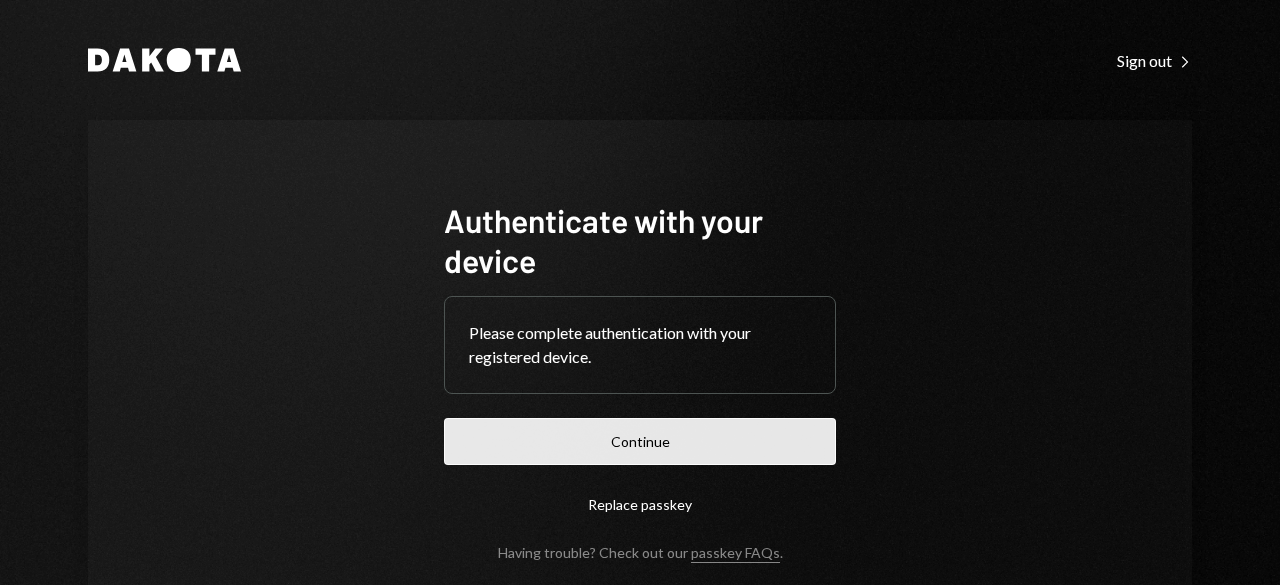 click on "Continue" at bounding box center [640, 441] 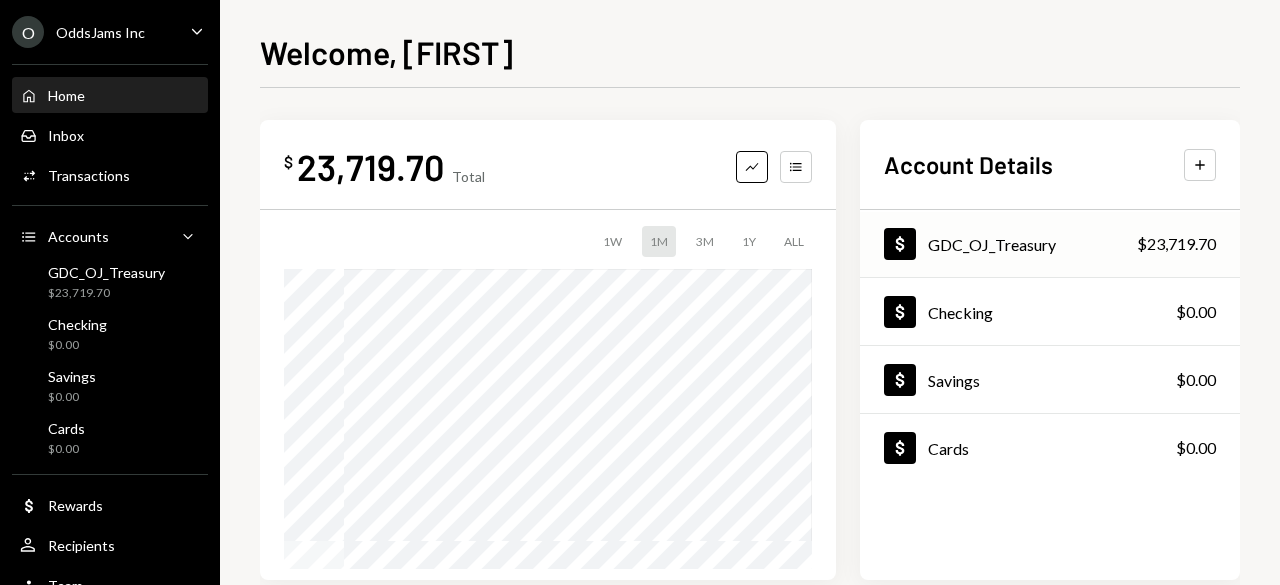 click on "GDC_OJ_Treasury" at bounding box center [992, 244] 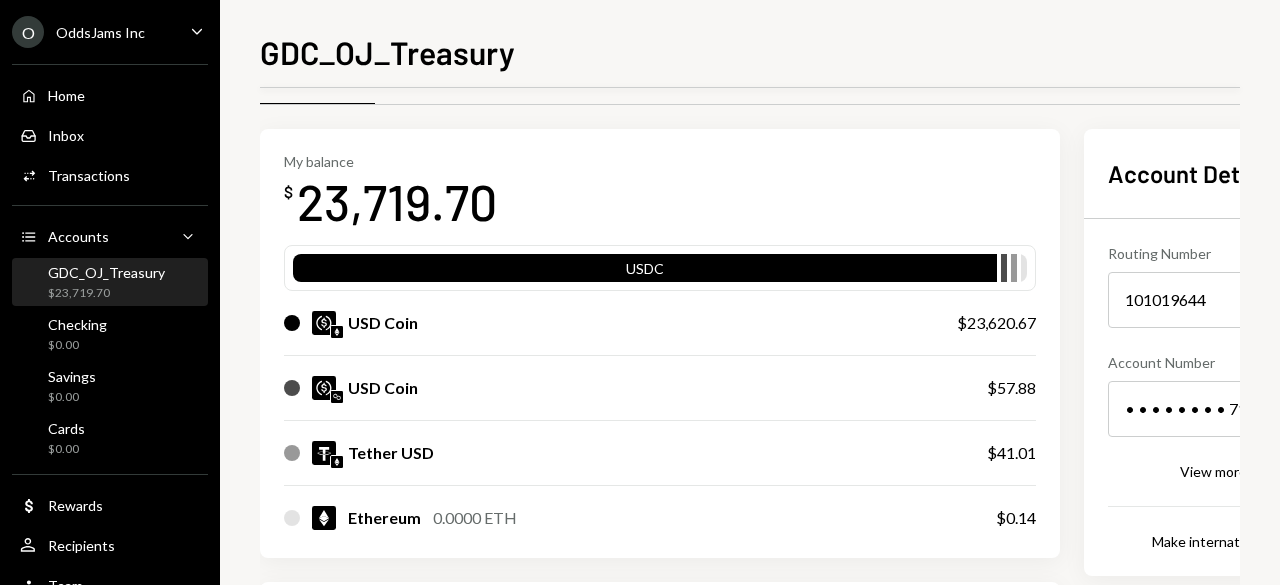 scroll, scrollTop: 0, scrollLeft: 0, axis: both 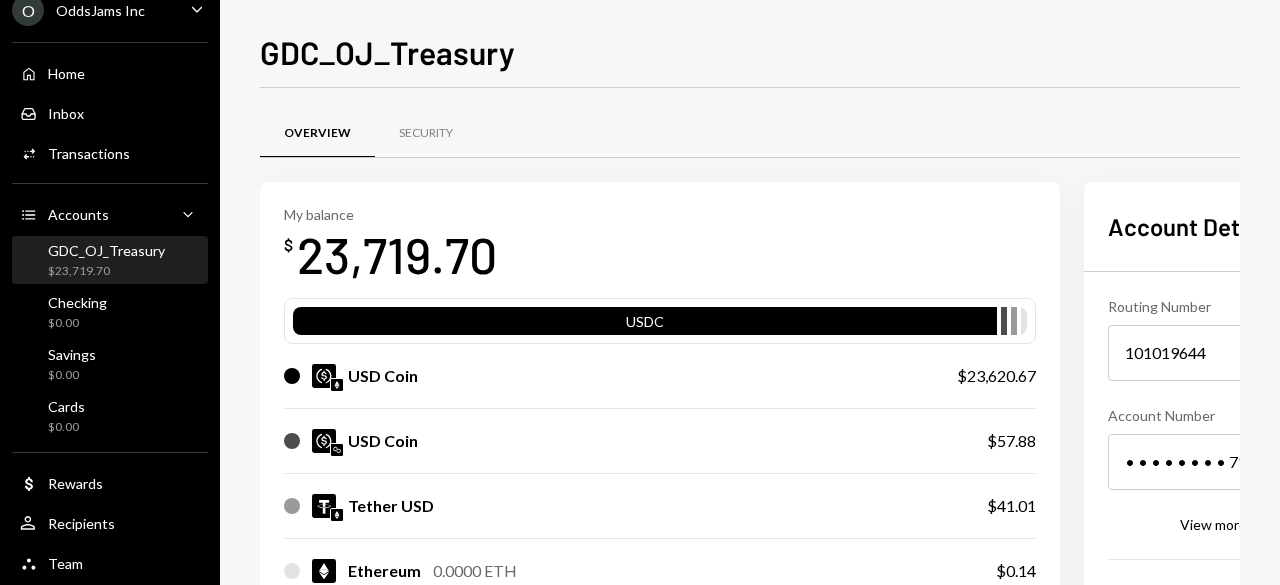 click on "Home Home Inbox Inbox Activities Transactions Accounts Accounts Caret Down GDC_OJ_Treasury $23,719.70 Checking $0.00 Savings $0.00 Cards $0.00 Dollar Rewards User Recipients Team Team" at bounding box center [110, 307] 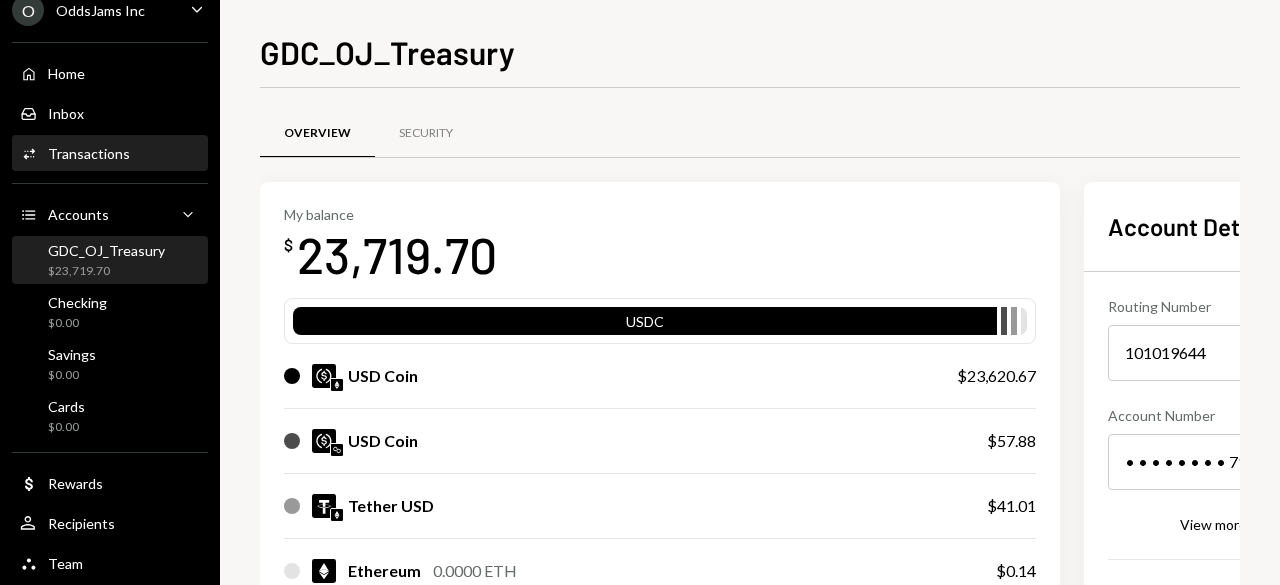 click on "Transactions" at bounding box center (89, 153) 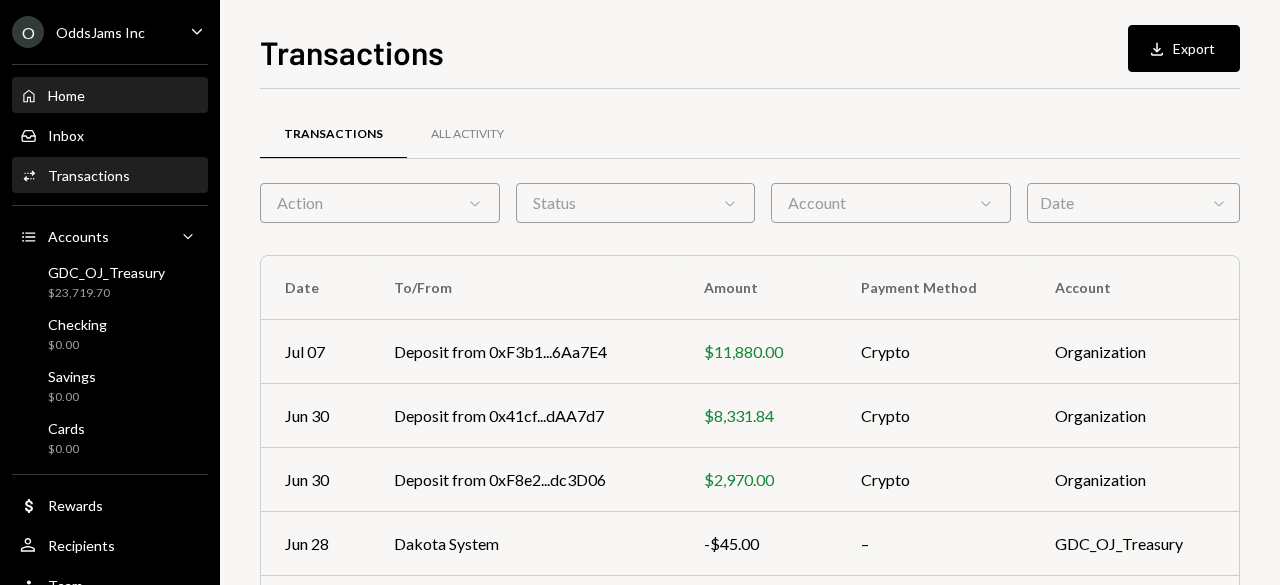 click on "Home Home" at bounding box center (110, 96) 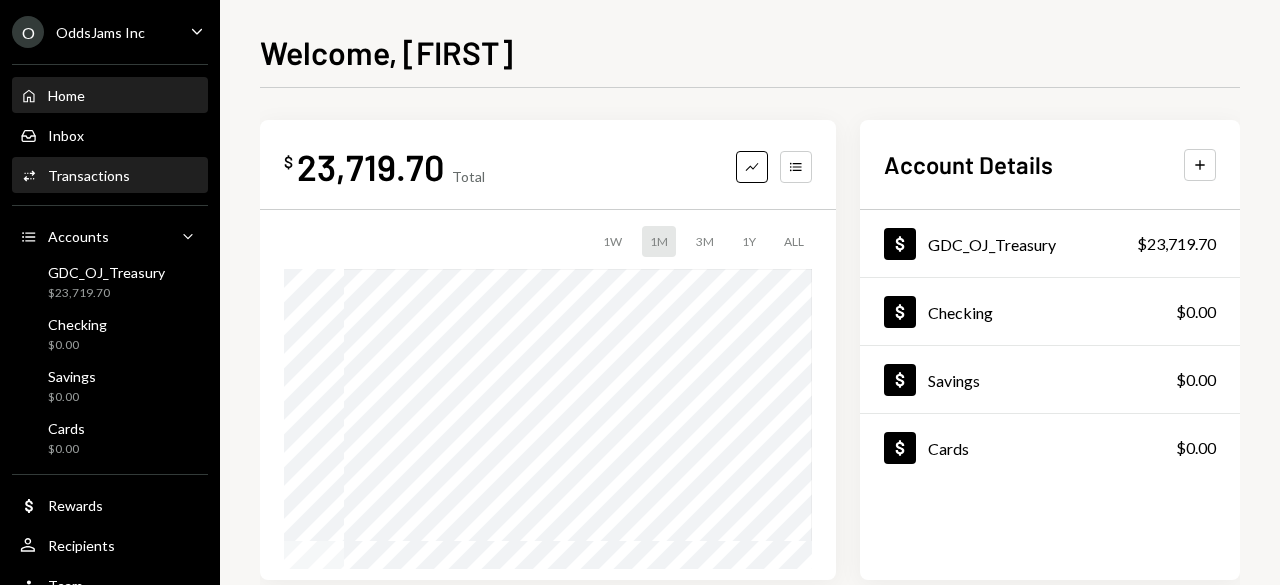 click on "Transactions" at bounding box center (89, 175) 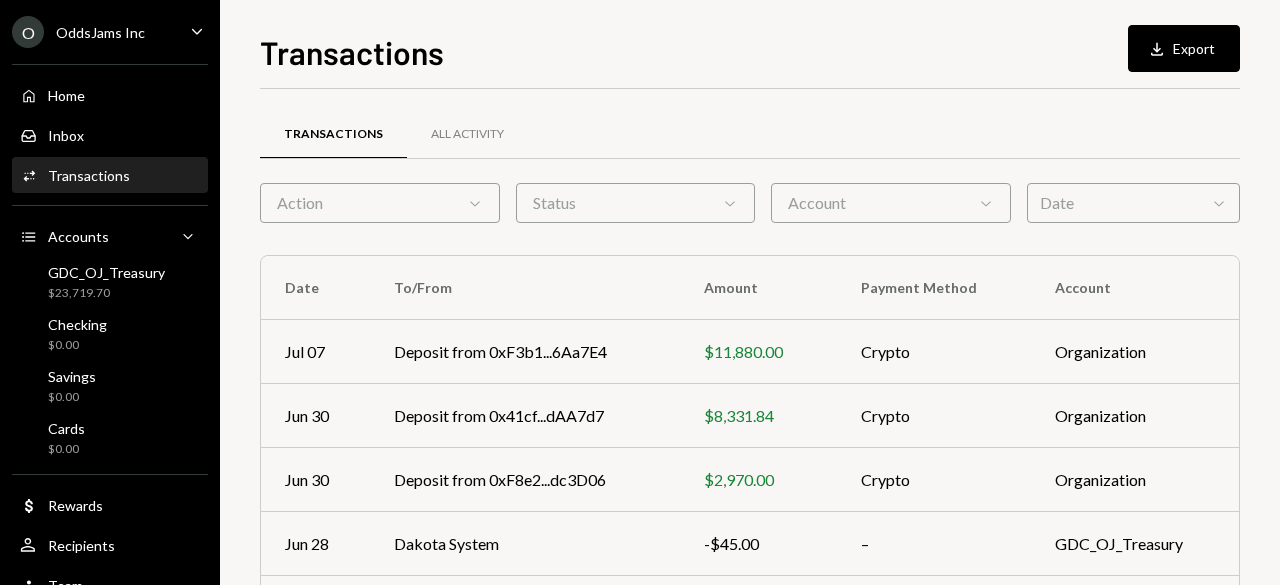 click on "Status Chevron Down" at bounding box center [636, 203] 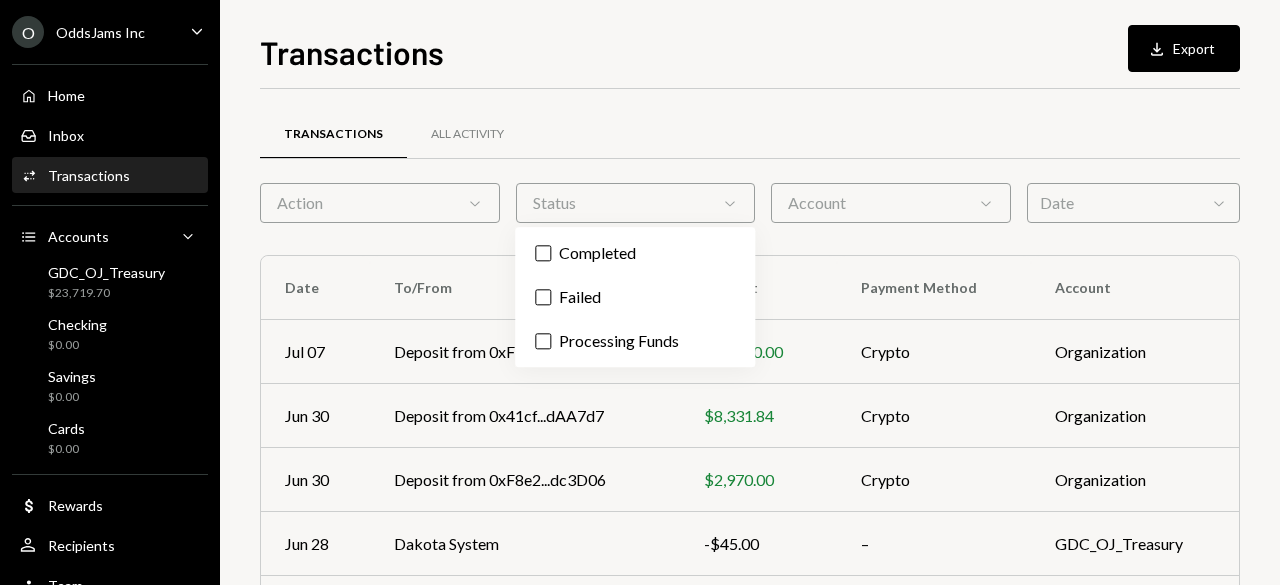 click on "Action Chevron Down" at bounding box center (380, 203) 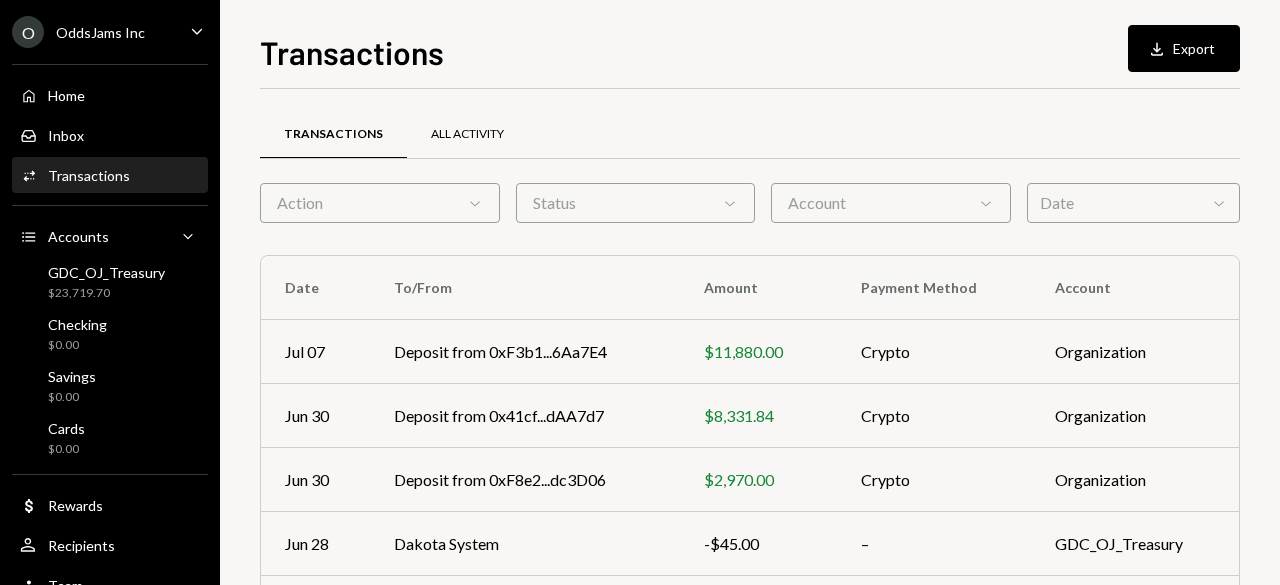 click on "All Activity" at bounding box center (467, 134) 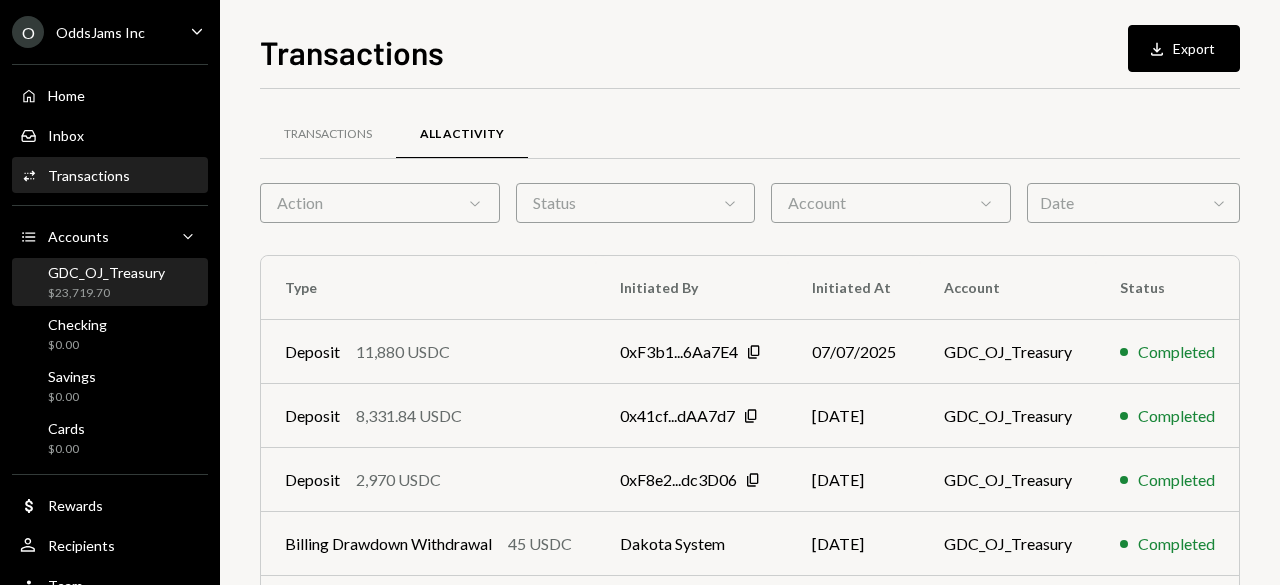 click on "$23,719.70" at bounding box center [106, 293] 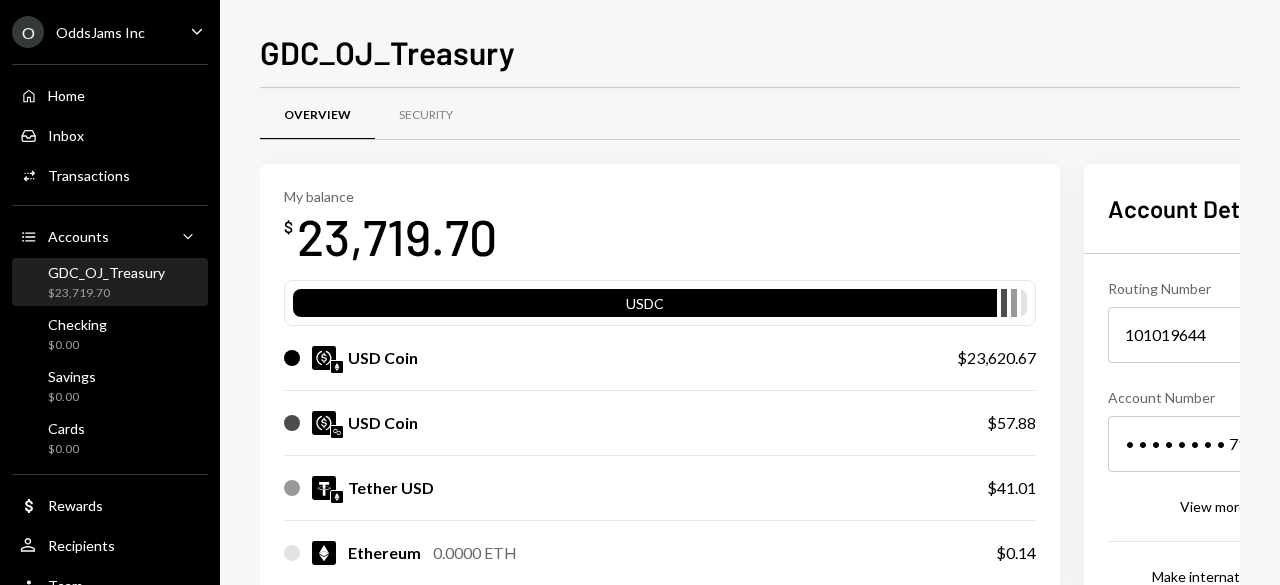 scroll, scrollTop: 0, scrollLeft: 0, axis: both 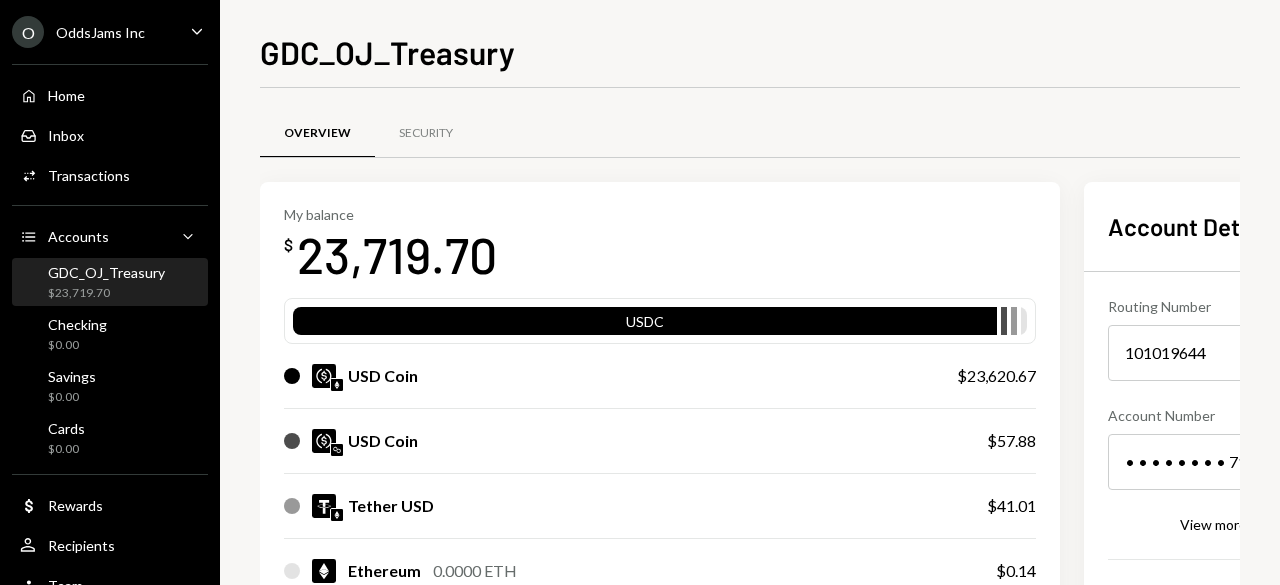 click on "GDC_OJ_Treasury Overview Security My balance $ 23,719.70 USDC USD Coin $23,620.67 USD Coin $57.88 Tether USD $41.01 Ethereum 0.0000  ETH $0.14 Recent Transactions View all Type Initiated By Initiated At Status Deposit 11,880  USDC 0xF3b1...6Aa7E4 Copy 07/07/2025 Completed Deposit 8,331.84  USDC 0x41cf...dAA7d7 Copy 06/30/2025 Completed Deposit 2,970  USDC 0xF8e2...dc3D06 Copy 06/30/2025 Completed Billing Drawdown Withdrawal 45  USDC Dakota System 06/28/2025 Completed Bank Payment $9,519.00 Diarmuid Fullerton 06/28/2025 Completed Account Details Routing Number 101019644 Copy Account Number • • • • • • • •  7186 Show Copy View more details Right Arrow Make international deposit Right Arrow Account Information Money in (last 30 days) Up Right Arrow $56,856.87 Money out (last 30 days) Down Right Arrow $41,979.71 View address details Right Arrow" at bounding box center (750, 292) 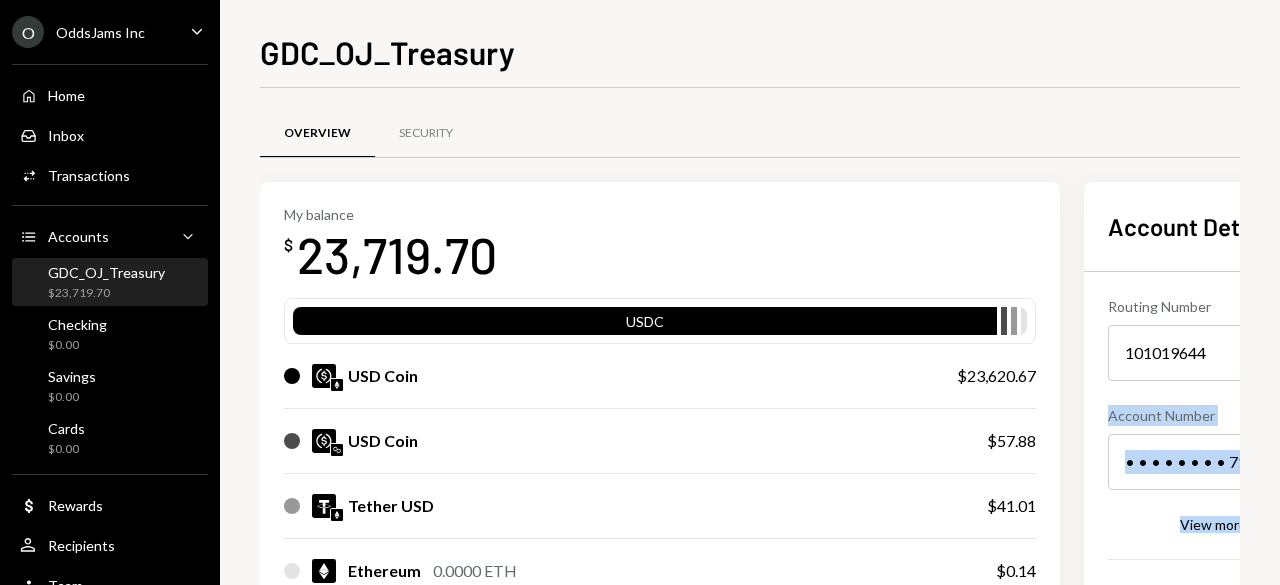 drag, startPoint x: 1279, startPoint y: 322, endPoint x: 1255, endPoint y: 326, distance: 24.33105 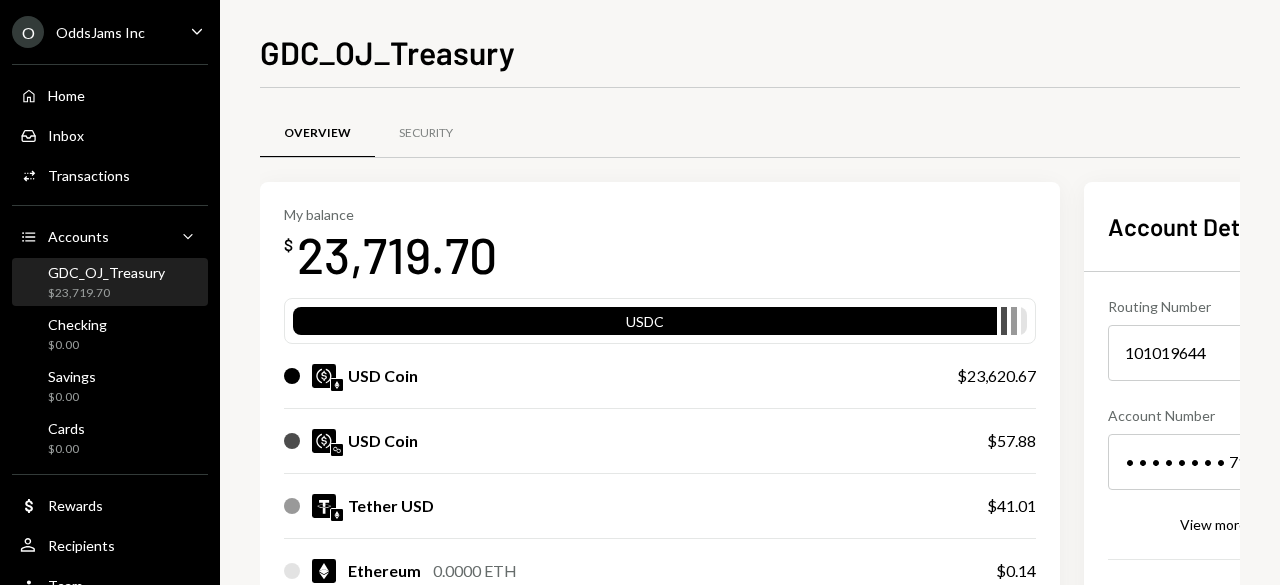 click on "Overview Security" at bounding box center (764, 133) 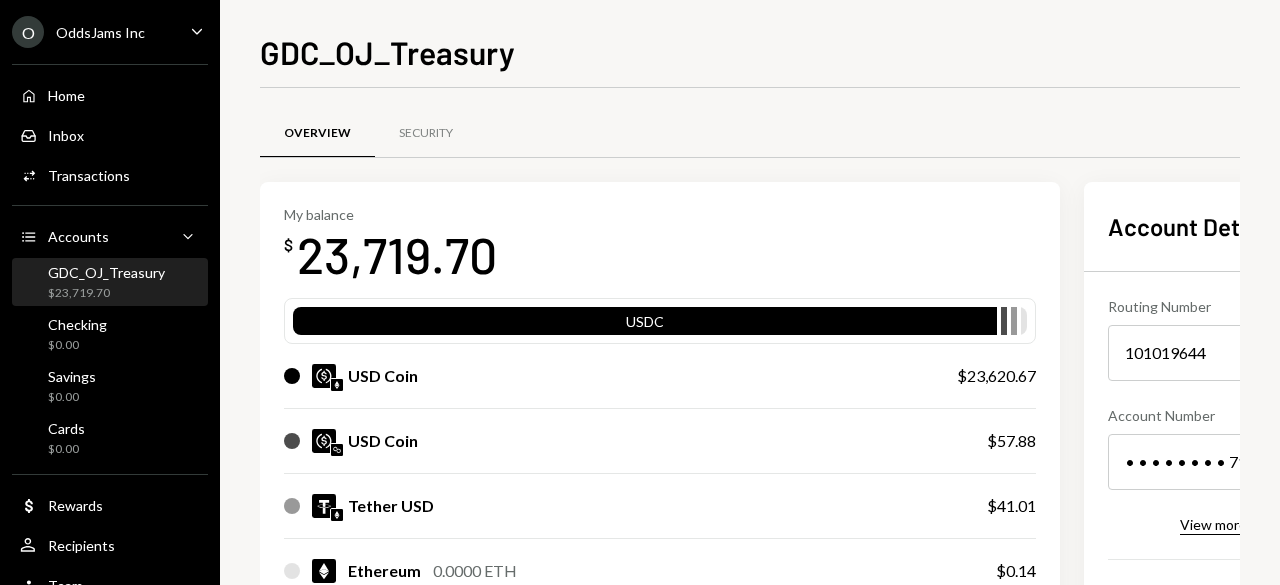click on "View more details" at bounding box center [1236, 524] 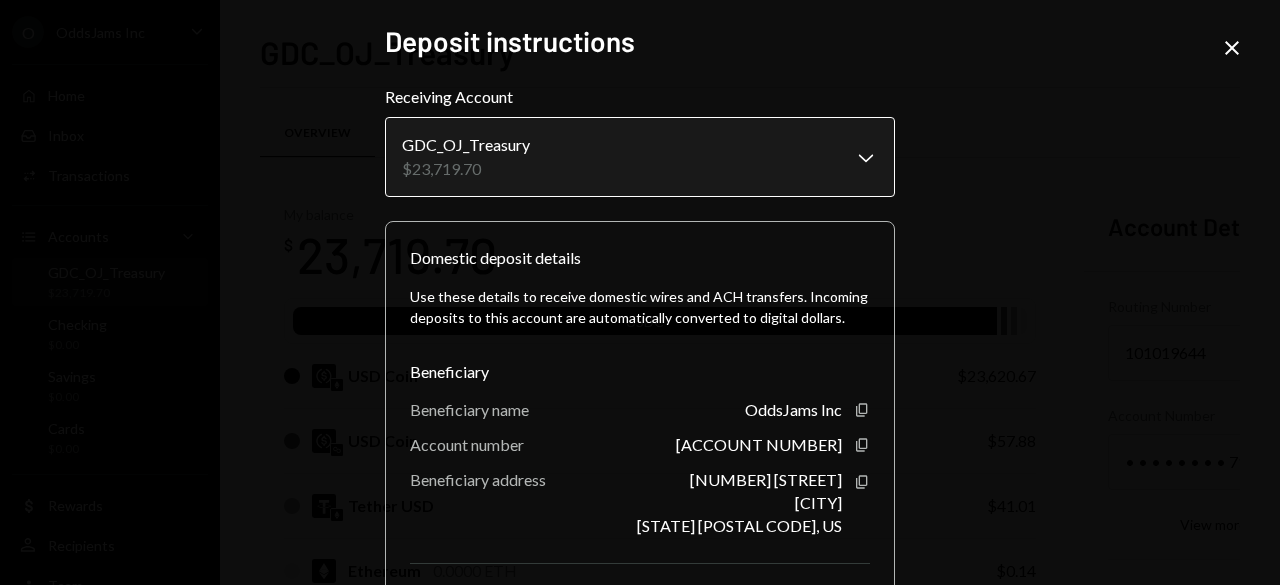 click on "Caret Down Home Home Inbox Inbox Activities Transactions Accounts Accounts Caret Down GDC_OJ_Treasury $23,719.70 Checking $0.00 Savings $0.00 Cards $0.00 Dollar Rewards User Recipients Team Team GDC_OJ_Treasury Overview Security My balance $ 23,719.70 USDC USD Coin $23,620.67 USD Coin $57.88 Tether USD $41.01 Ethereum 0.0000  ETH $0.14 Recent Transactions View all Type Initiated By Initiated At Status Deposit 11,880  USDC [ADDRESS] Copy [DATE] Completed Deposit 8,331.84  USDC [ADDRESS] Copy [DATE] Completed Deposit 2,970  USDC [ADDRESS] Copy [DATE] Completed Billing Drawdown Withdrawal 45  USDC Dakota System [DATE] Completed Bank Payment $9,519.00 [FIRST] [LAST] [DATE] Completed Account Details Routing Number 101019644 Copy Account Number • • • • • • • •  7186 Show Copy View more details Right Arrow Make international deposit Right Arrow Account Information Money in (last 30 days) Up Right Arrow $56,856.87 Money out (last 30 days) Down Right Arrow $41,979.71 View address details Right Arrow" at bounding box center (640, 292) 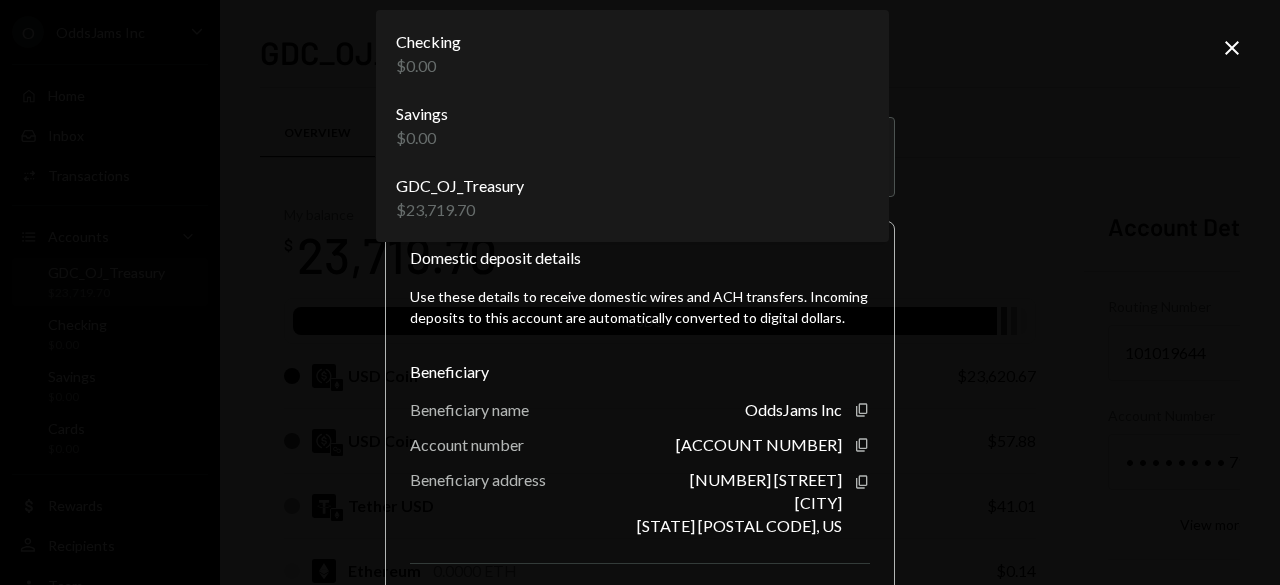 click on "Caret Down Home Home Inbox Inbox Activities Transactions Accounts Accounts Caret Down GDC_OJ_Treasury $23,719.70 Checking $0.00 Savings $0.00 Cards $0.00 Dollar Rewards User Recipients Team Team GDC_OJ_Treasury Overview Security My balance $ 23,719.70 USDC USD Coin $23,620.67 USD Coin $57.88 Tether USD $41.01 Ethereum 0.0000  ETH $0.14 Recent Transactions View all Type Initiated By Initiated At Status Deposit 11,880  USDC [ADDRESS] Copy [DATE] Completed Deposit 8,331.84  USDC [ADDRESS] Copy [DATE] Completed Deposit 2,970  USDC [ADDRESS] Copy [DATE] Completed Billing Drawdown Withdrawal 45  USDC Dakota System [DATE] Completed Bank Payment $9,519.00 [FIRST] [LAST] [DATE] Completed Account Details Routing Number 101019644 Copy Account Number • • • • • • • •  7186 Show Copy View more details Right Arrow Make international deposit Right Arrow Account Information Money in (last 30 days) Up Right Arrow $56,856.87 Money out (last 30 days) Down Right Arrow $41,979.71 View address details Right Arrow" at bounding box center [640, 292] 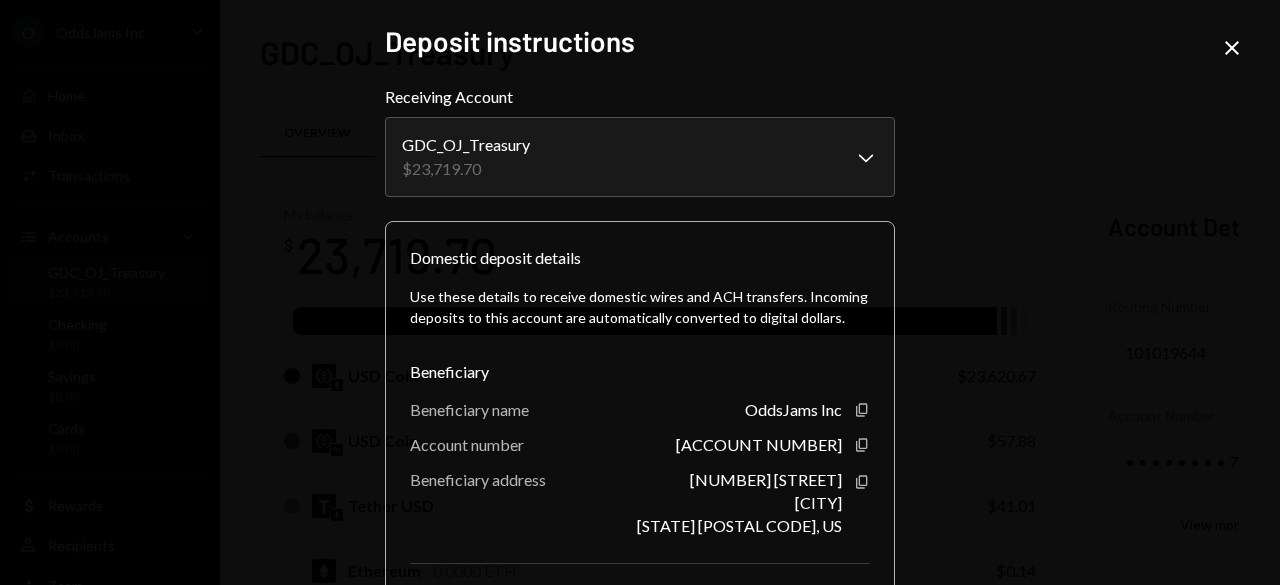 click on "**********" at bounding box center (640, 292) 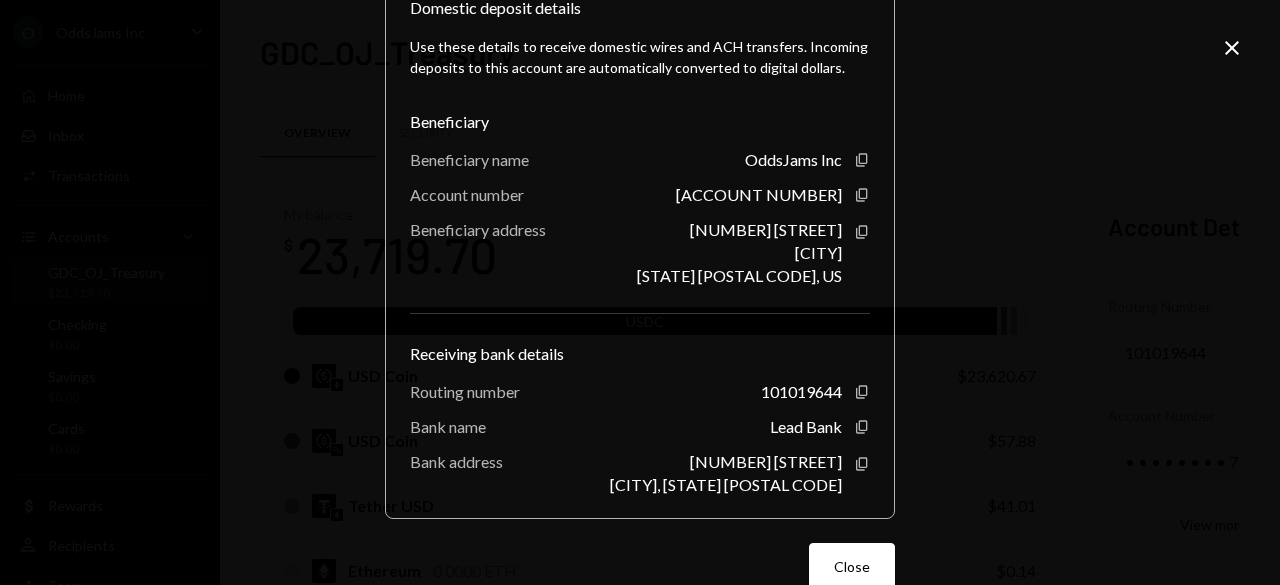 scroll, scrollTop: 288, scrollLeft: 0, axis: vertical 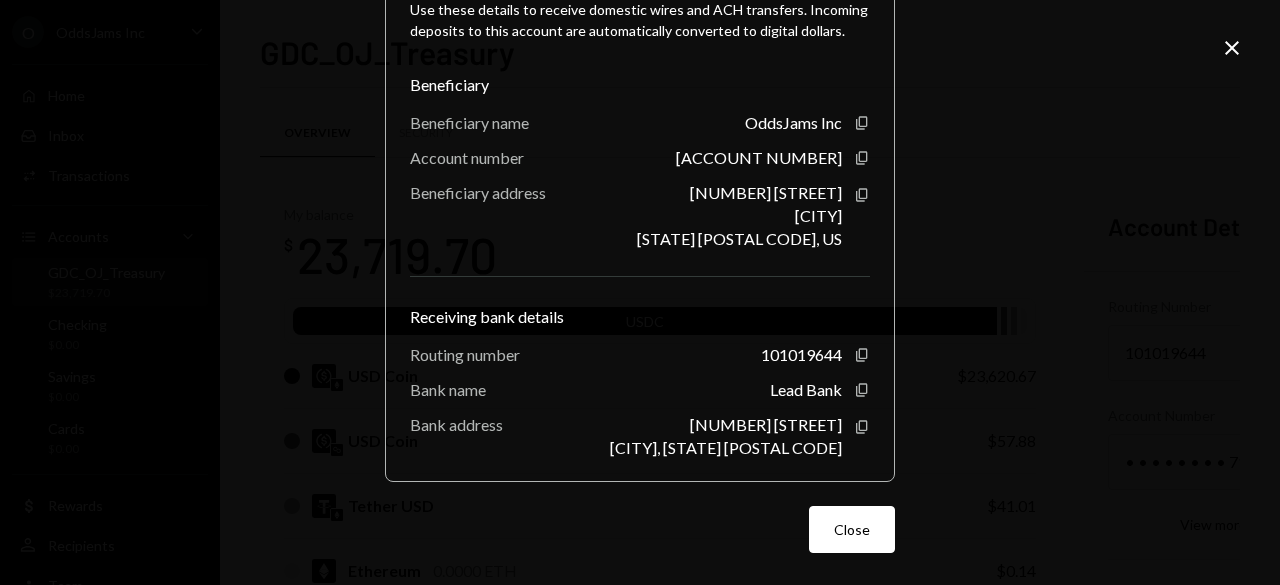drag, startPoint x: 888, startPoint y: 515, endPoint x: 870, endPoint y: 518, distance: 18.248287 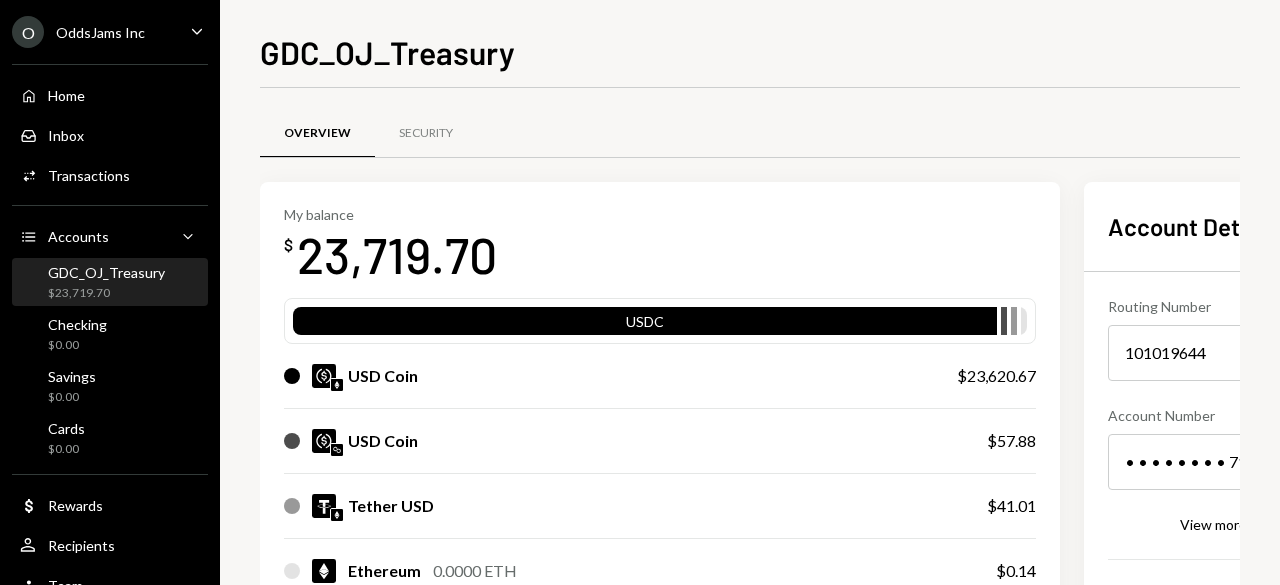 click on "My balance $ 23,719.70" at bounding box center [660, 246] 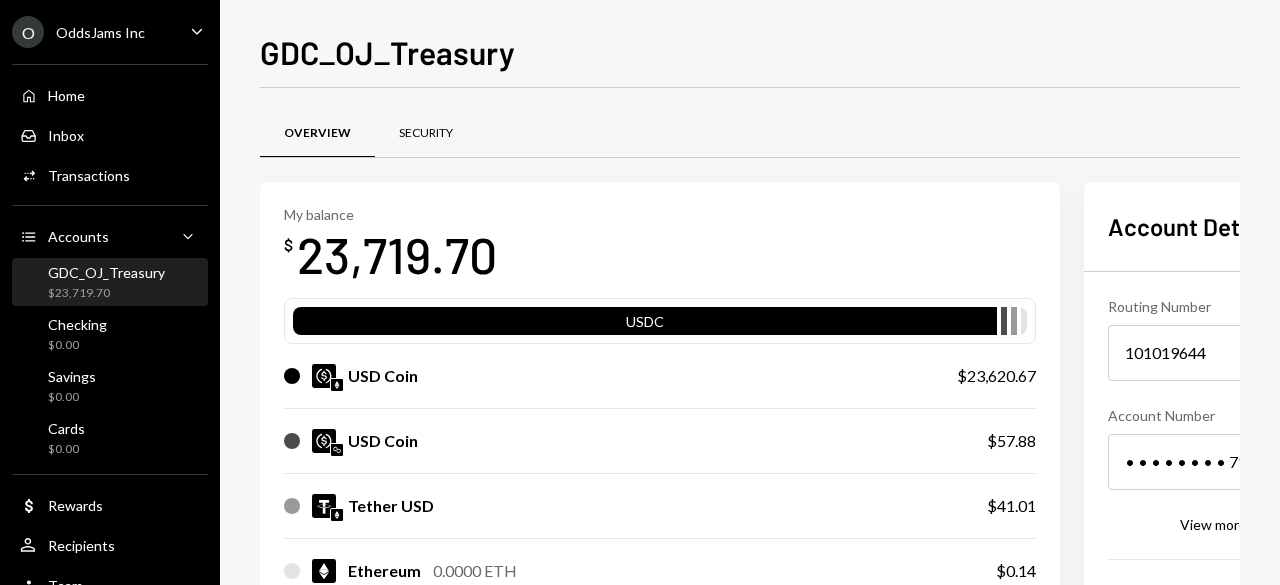 click on "Security" at bounding box center [426, 133] 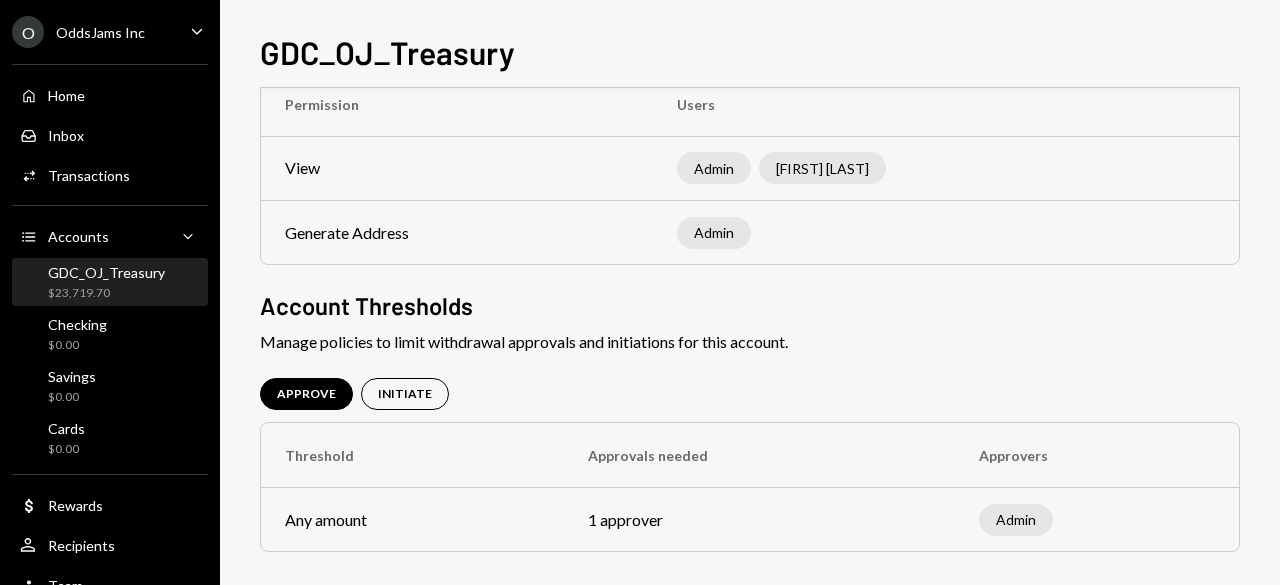 scroll, scrollTop: 205, scrollLeft: 0, axis: vertical 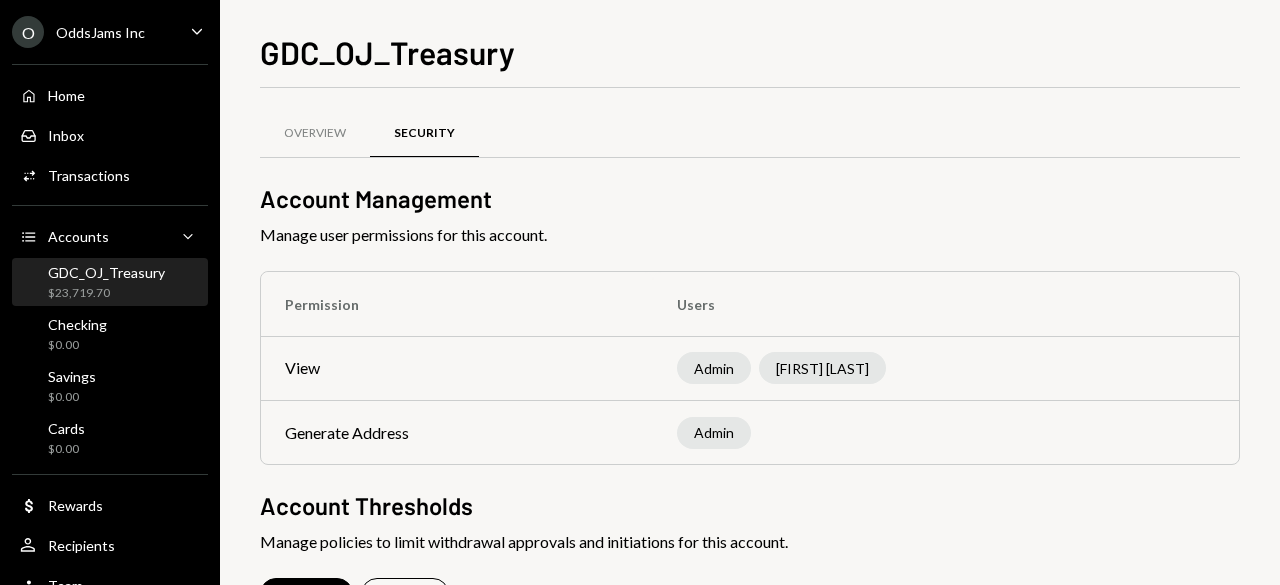 click on "GDC_OJ_Treasury" at bounding box center (106, 272) 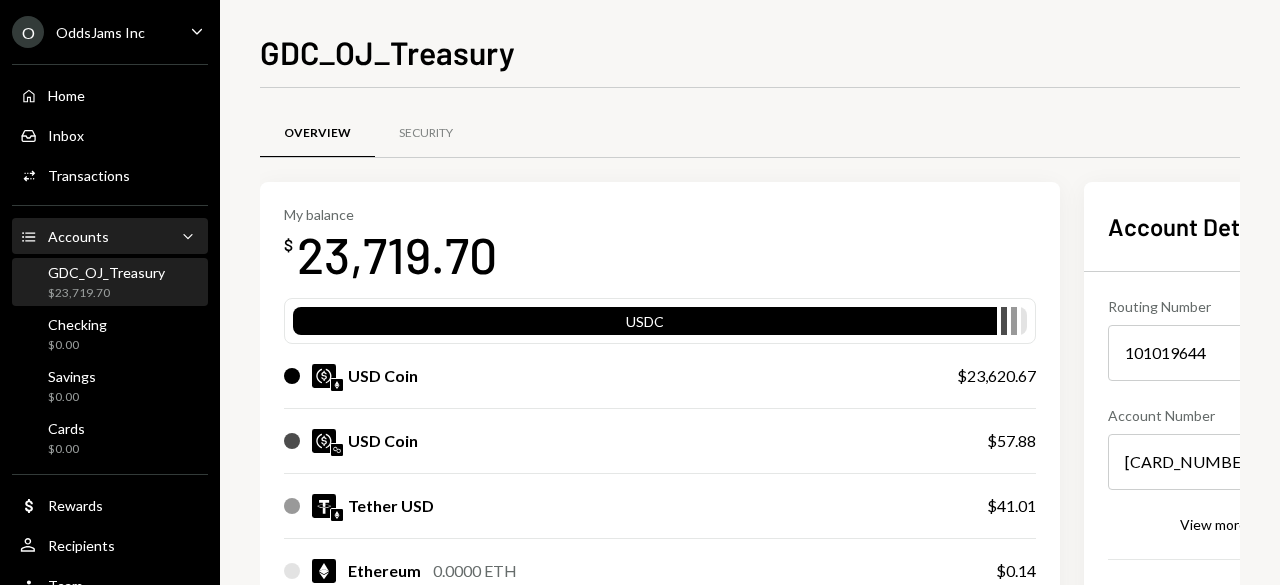 click on "Accounts Accounts Caret Down" at bounding box center [110, 237] 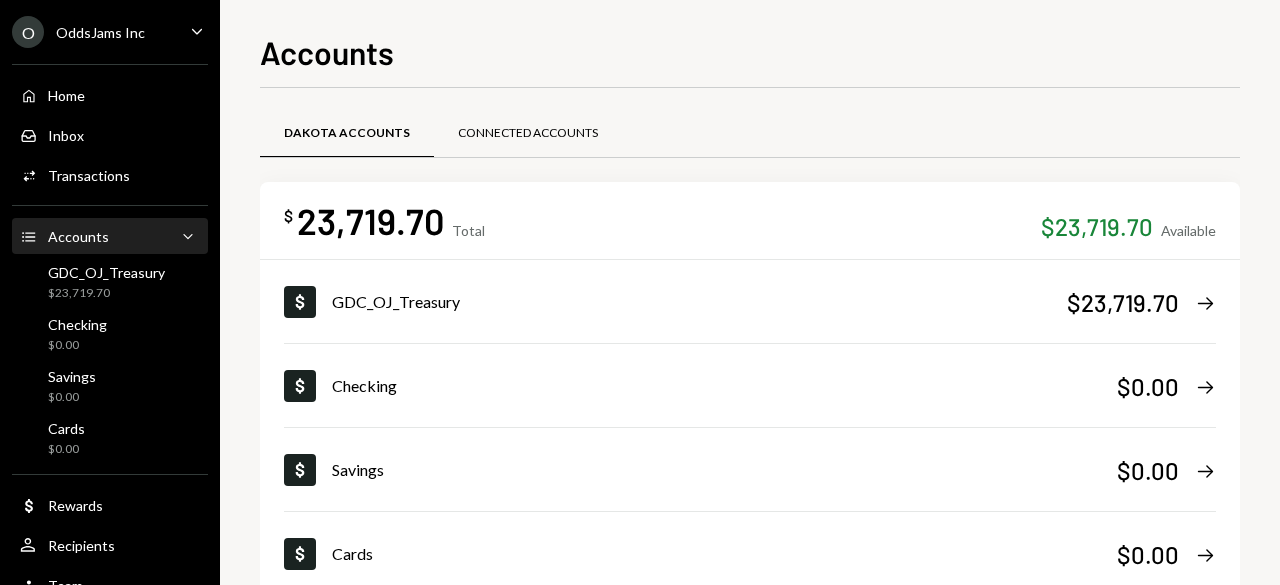 click on "Connected Accounts" at bounding box center (528, 133) 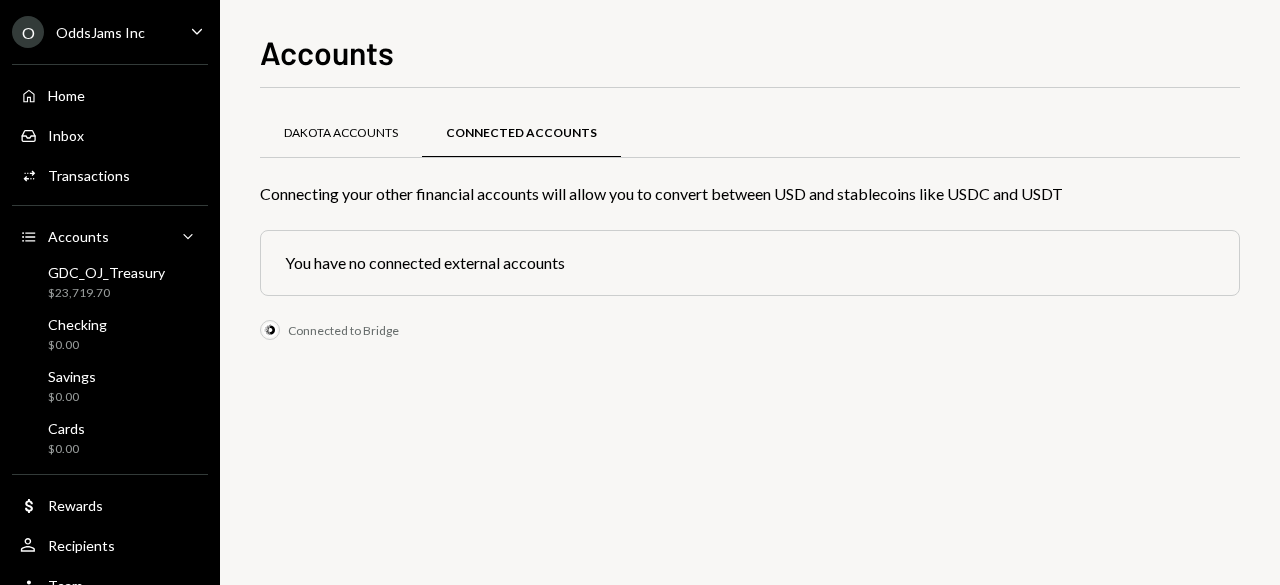 click on "Dakota Accounts" at bounding box center (341, 133) 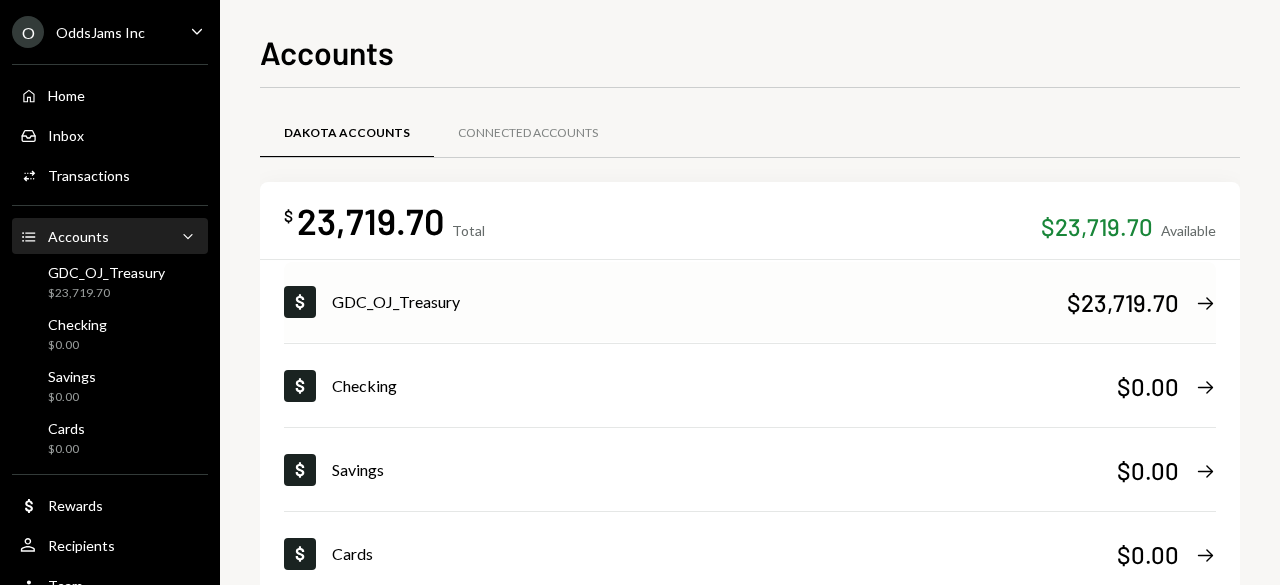 scroll, scrollTop: 48, scrollLeft: 0, axis: vertical 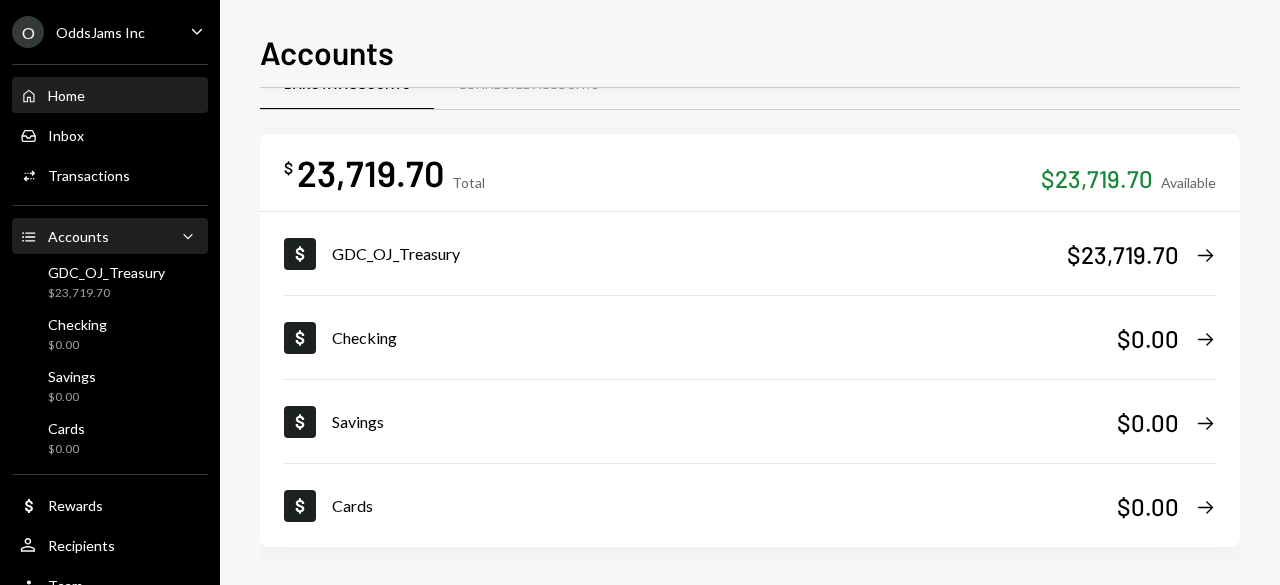click on "Home" at bounding box center [66, 95] 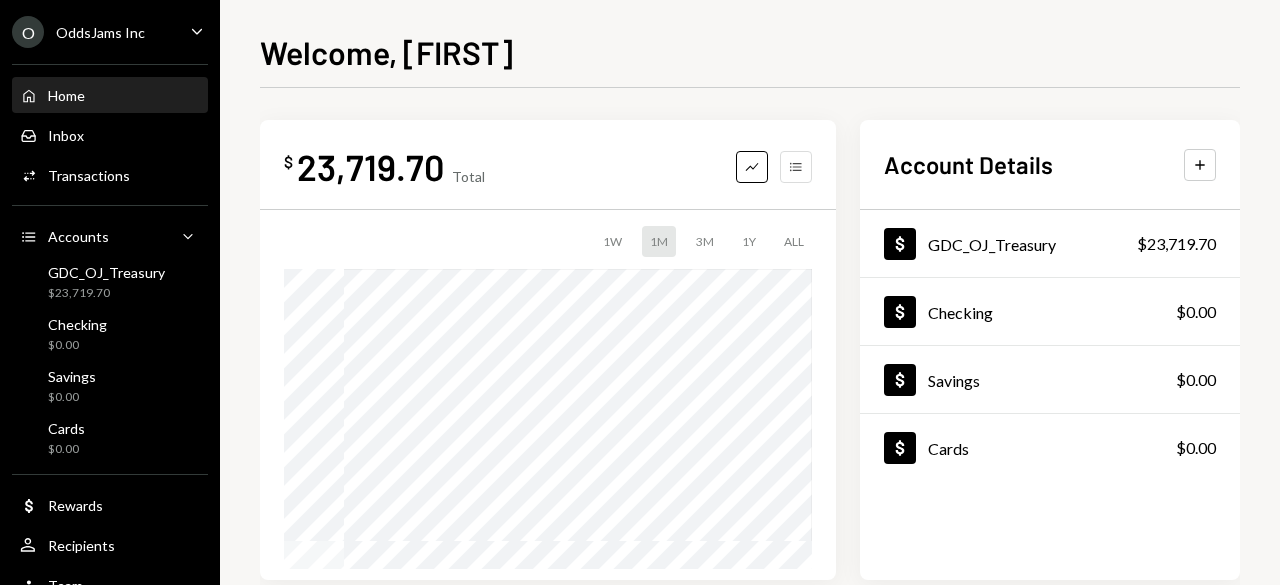 click on "Accounts" at bounding box center [796, 167] 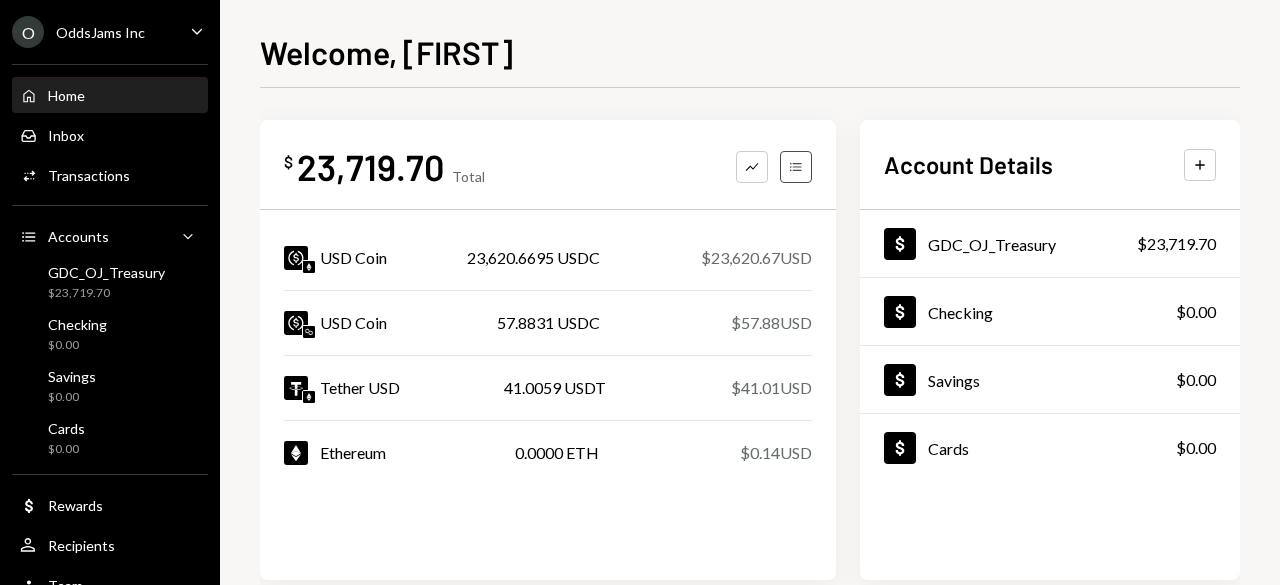 click on "Accounts" at bounding box center [796, 167] 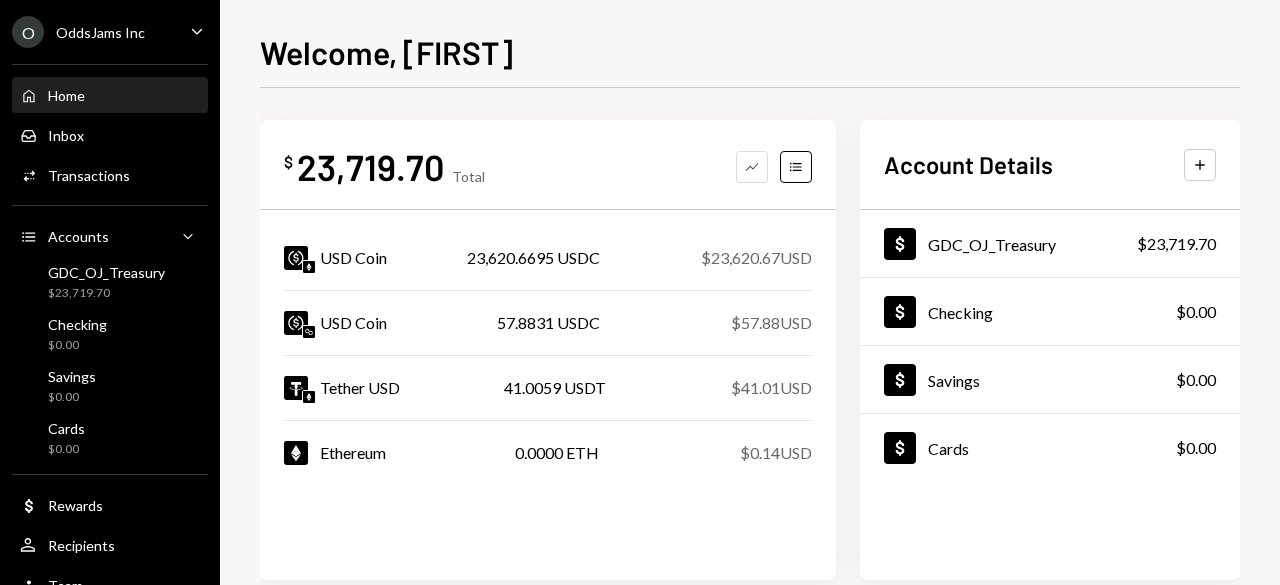click on "Graph" at bounding box center (752, 167) 